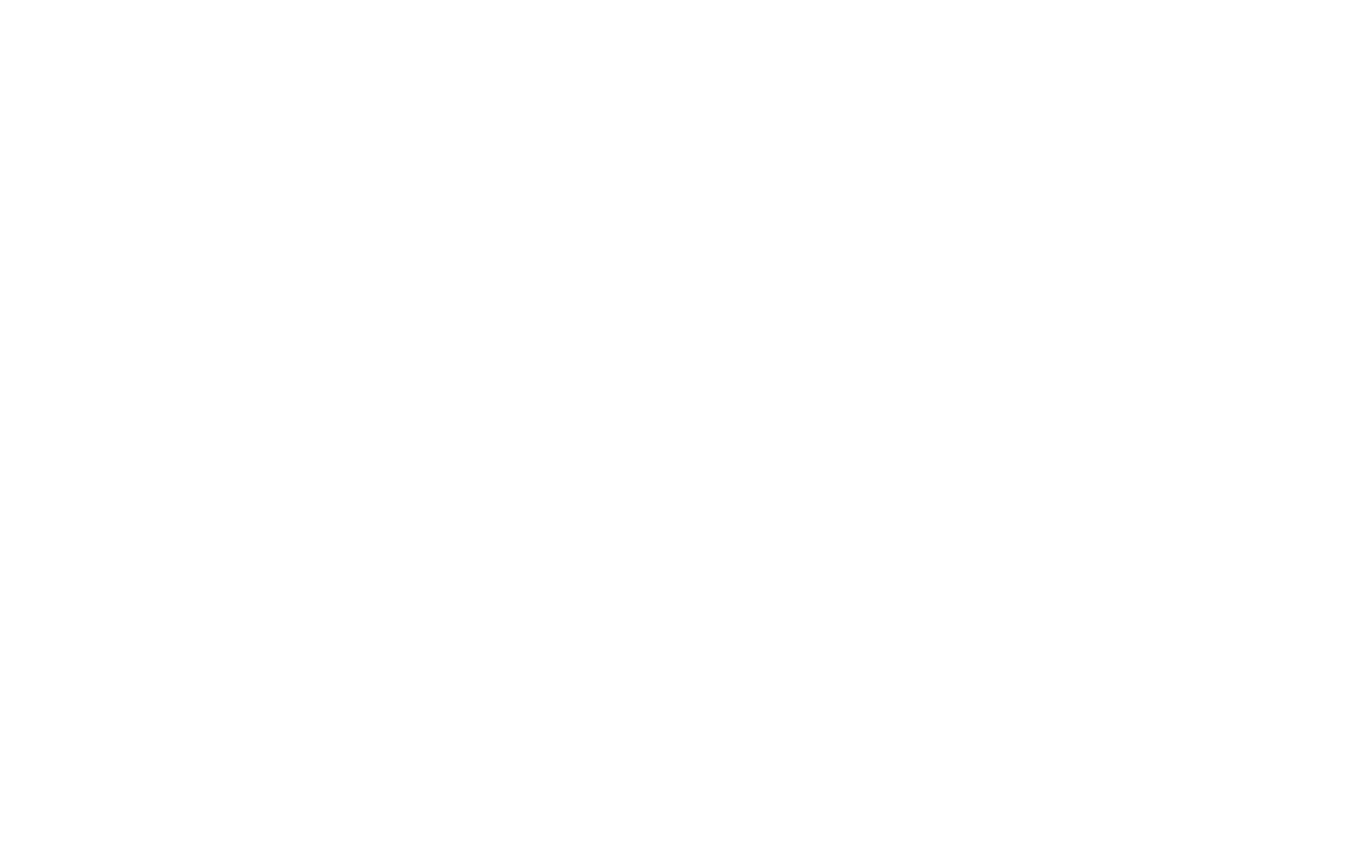 scroll, scrollTop: 0, scrollLeft: 0, axis: both 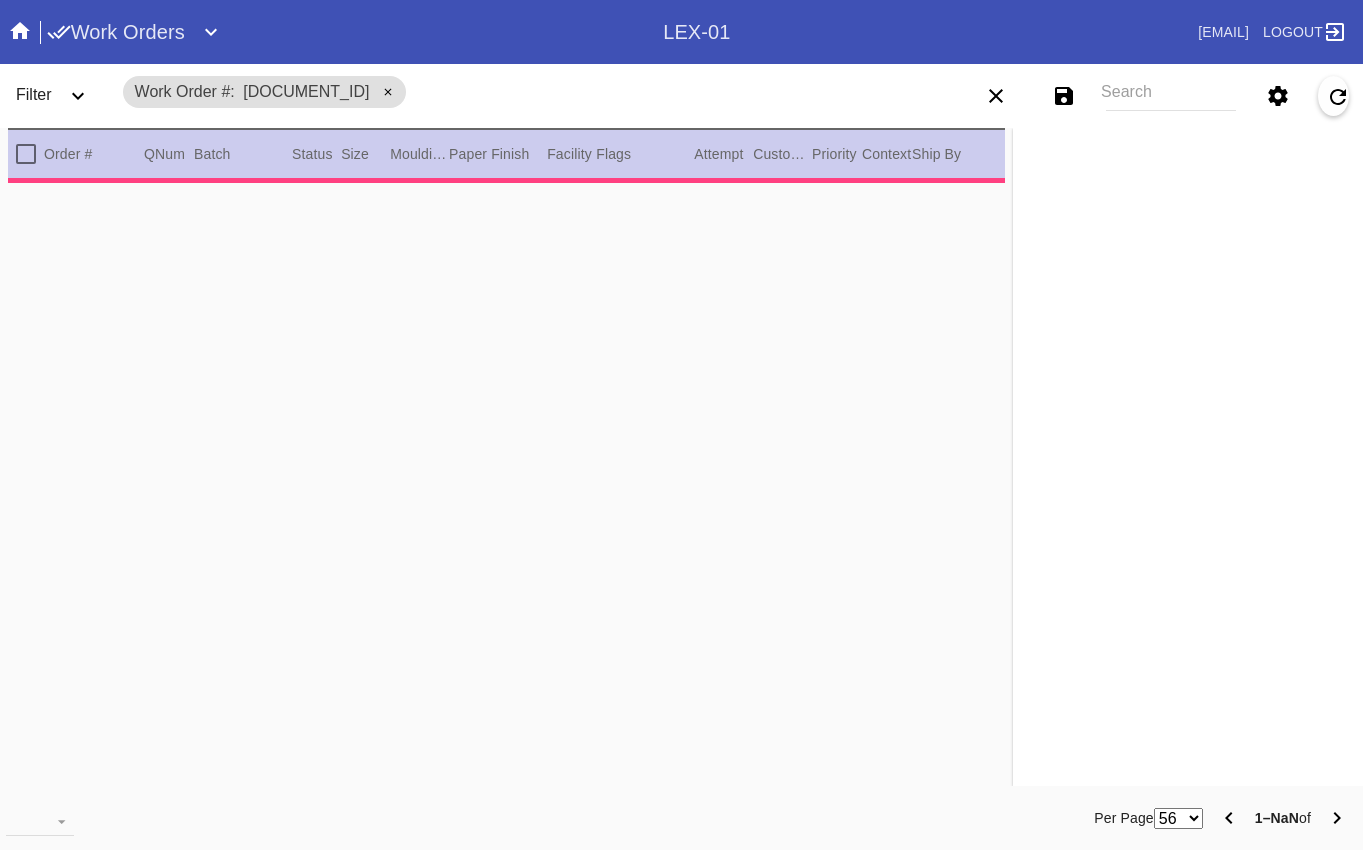 type on "***" 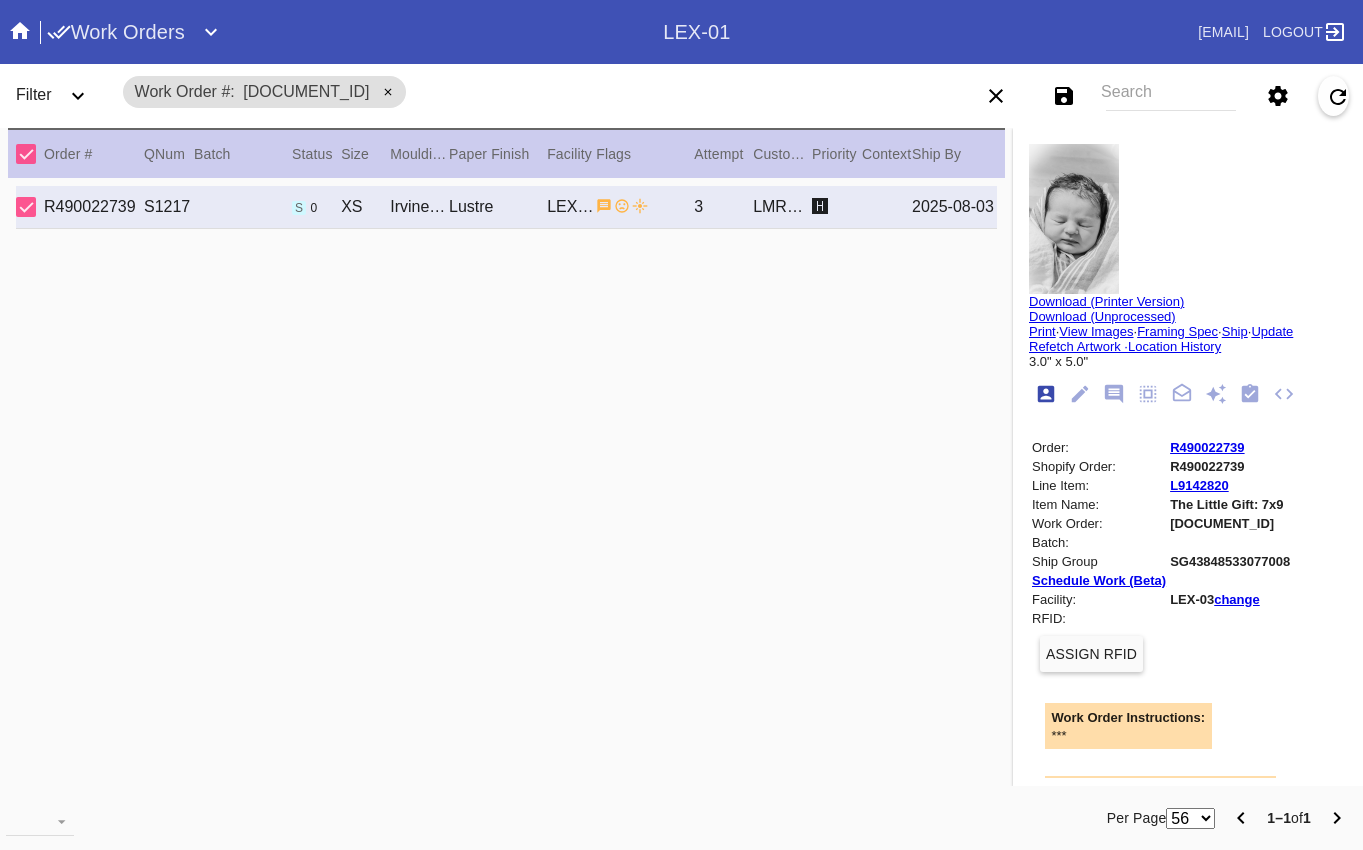 type on "[FIRST] [LAST]" 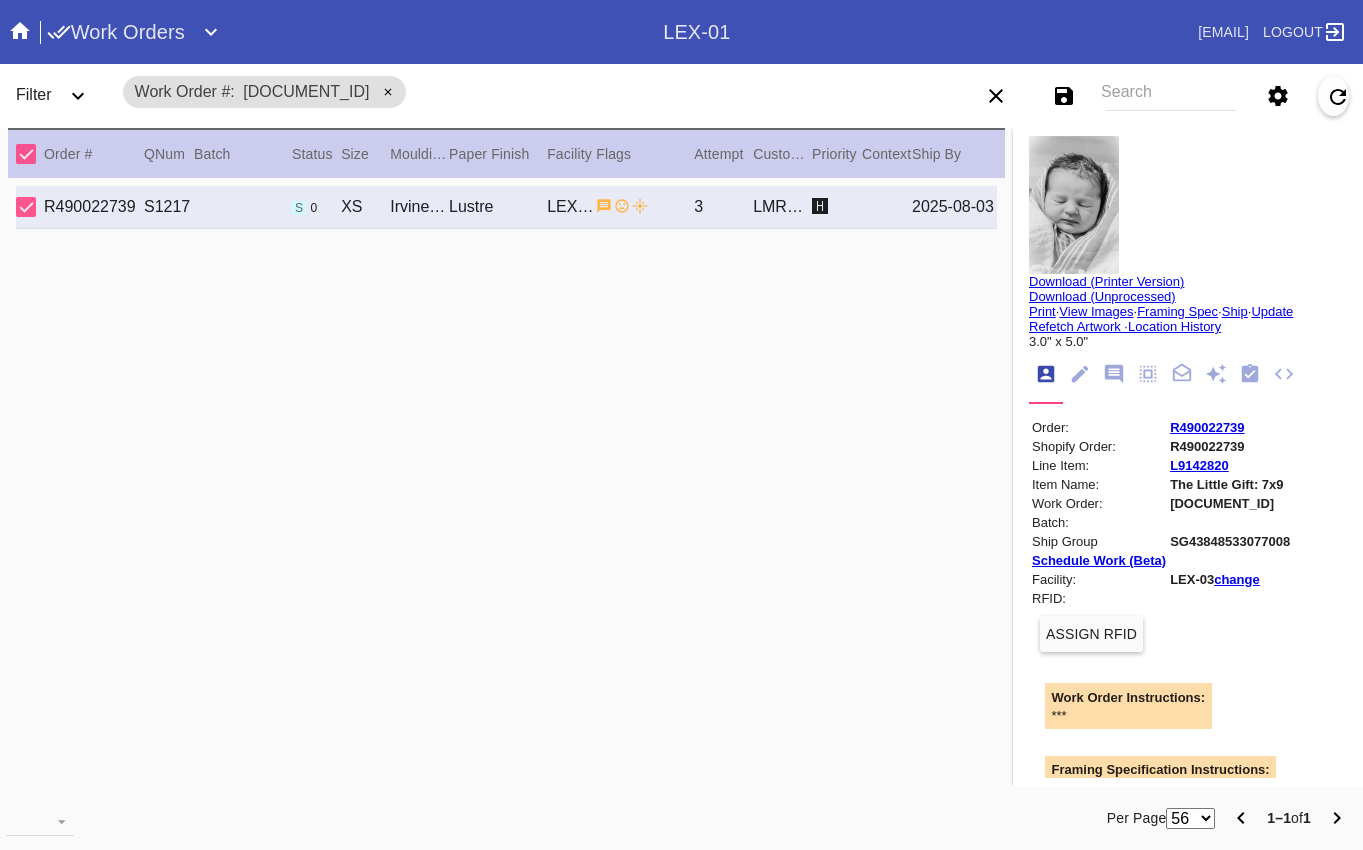 scroll, scrollTop: 18, scrollLeft: 0, axis: vertical 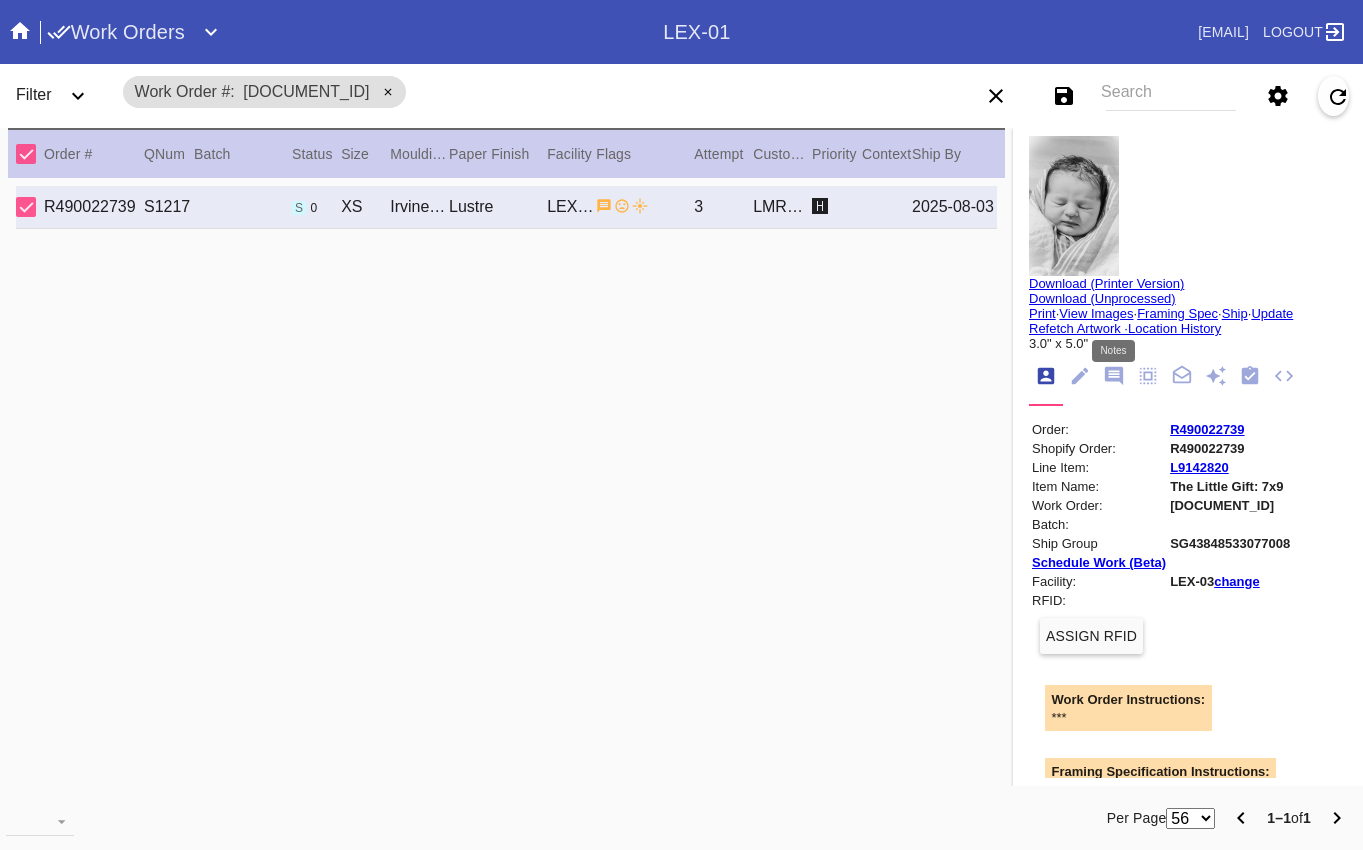 click 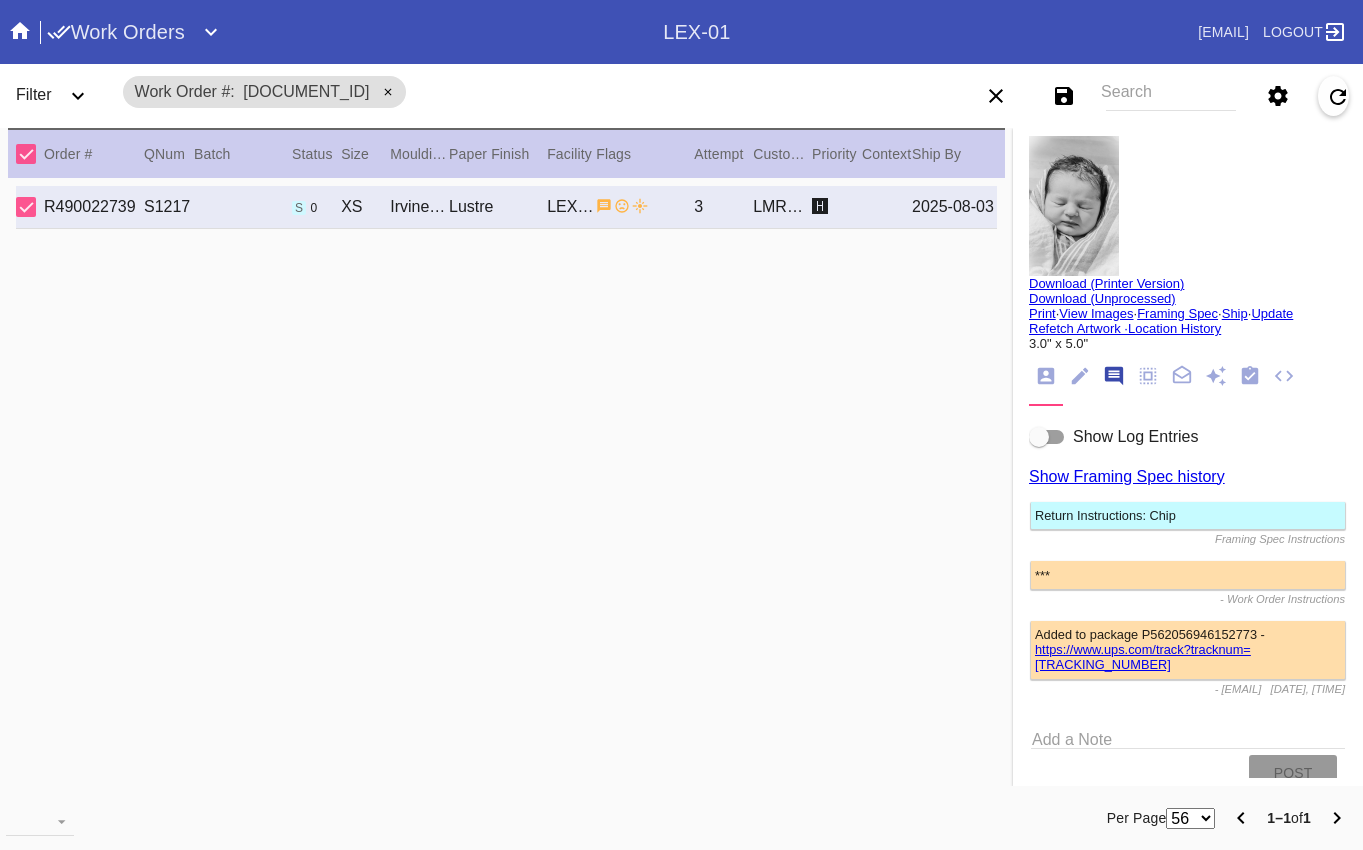 scroll, scrollTop: 123, scrollLeft: 0, axis: vertical 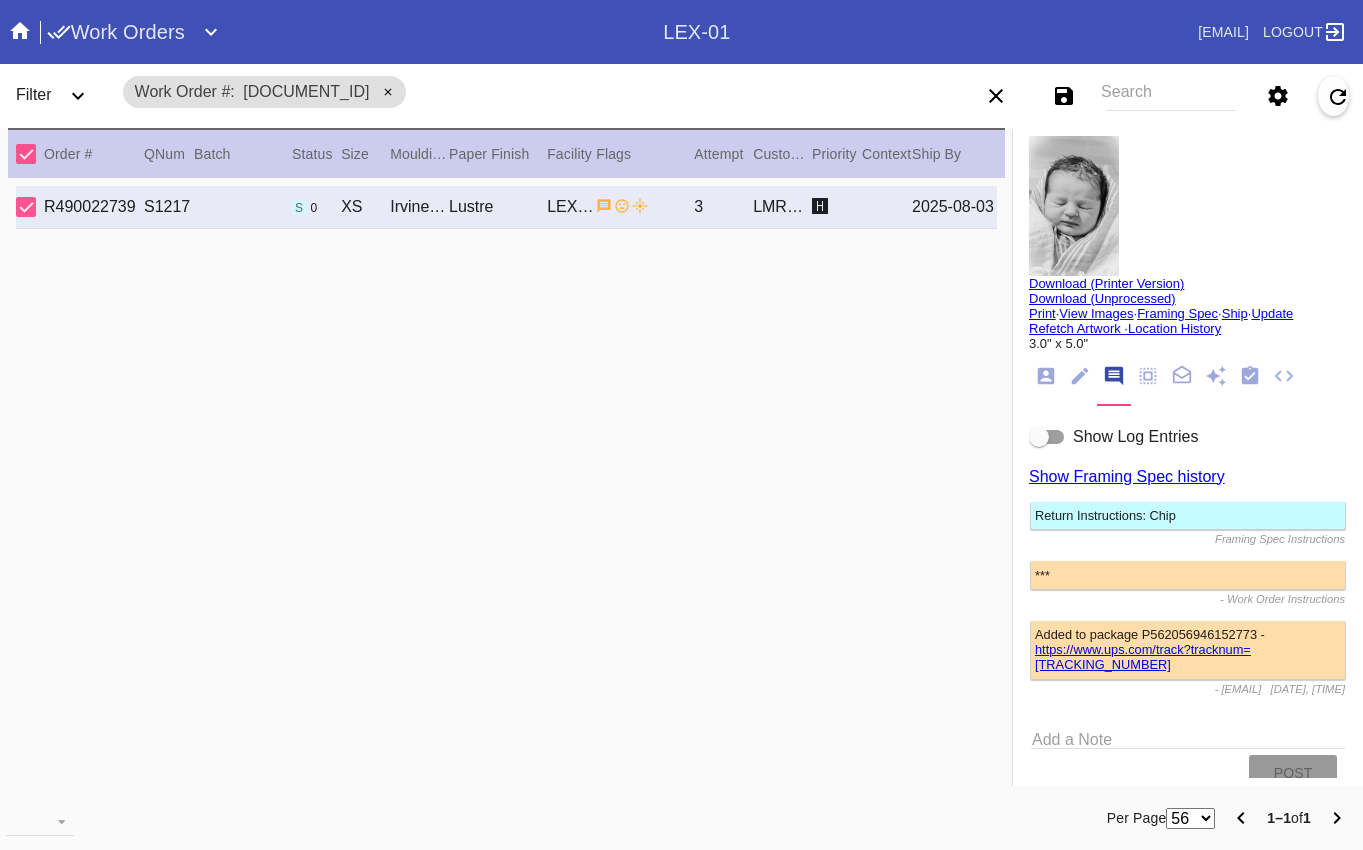 click on "https://www.ups.com/track?tracknum=[TRACKING_NUMBER]" at bounding box center (1143, 657) 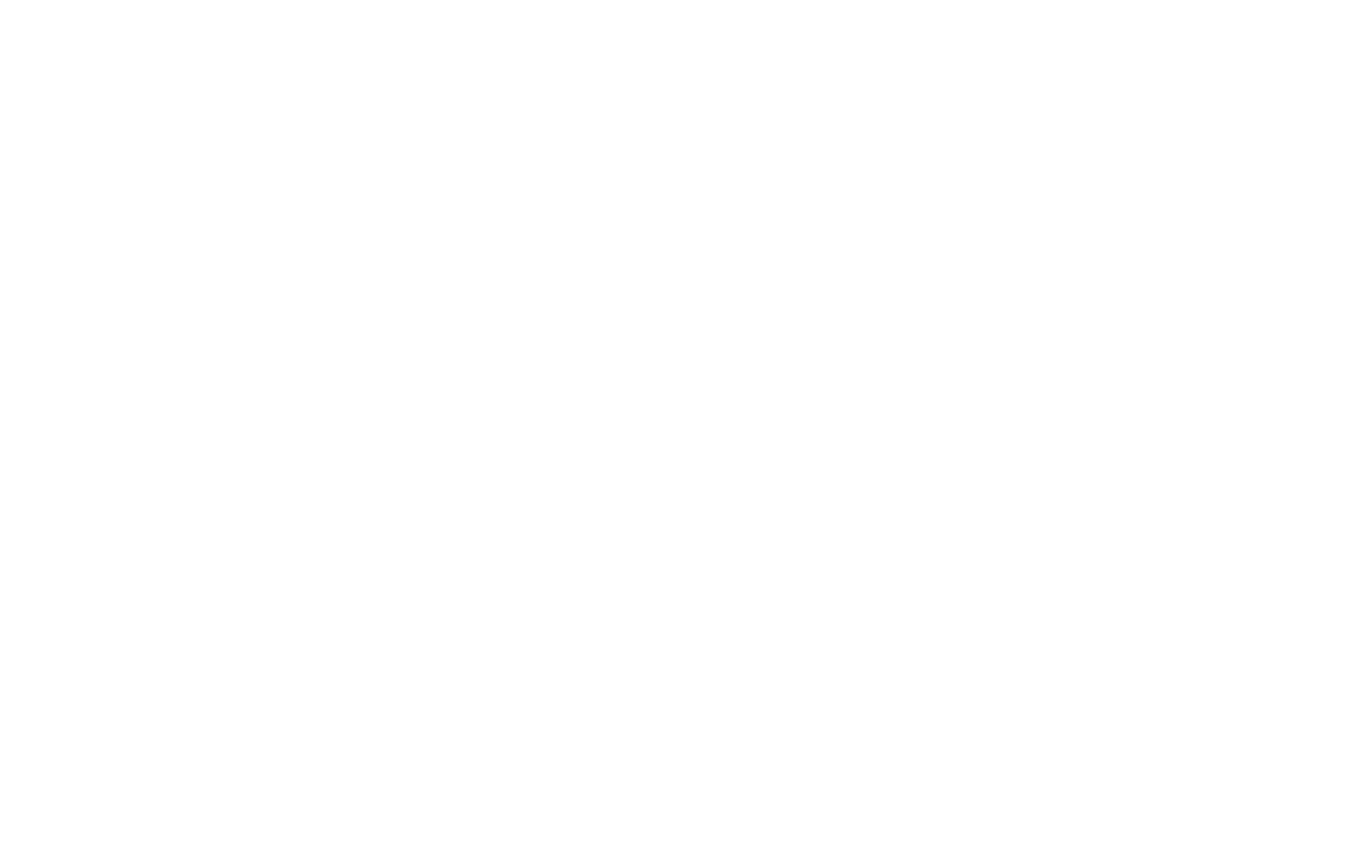 scroll, scrollTop: 0, scrollLeft: 0, axis: both 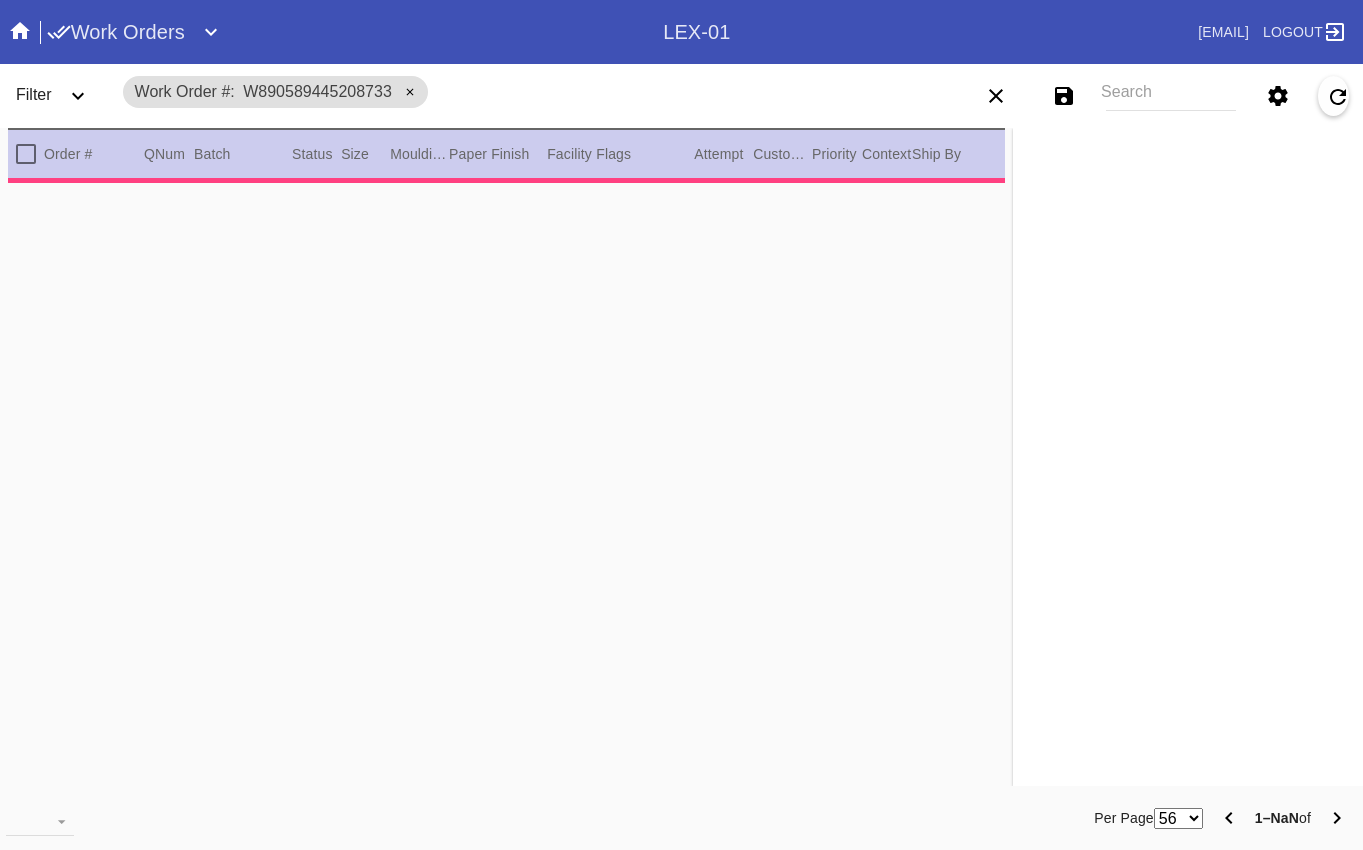 type on "***" 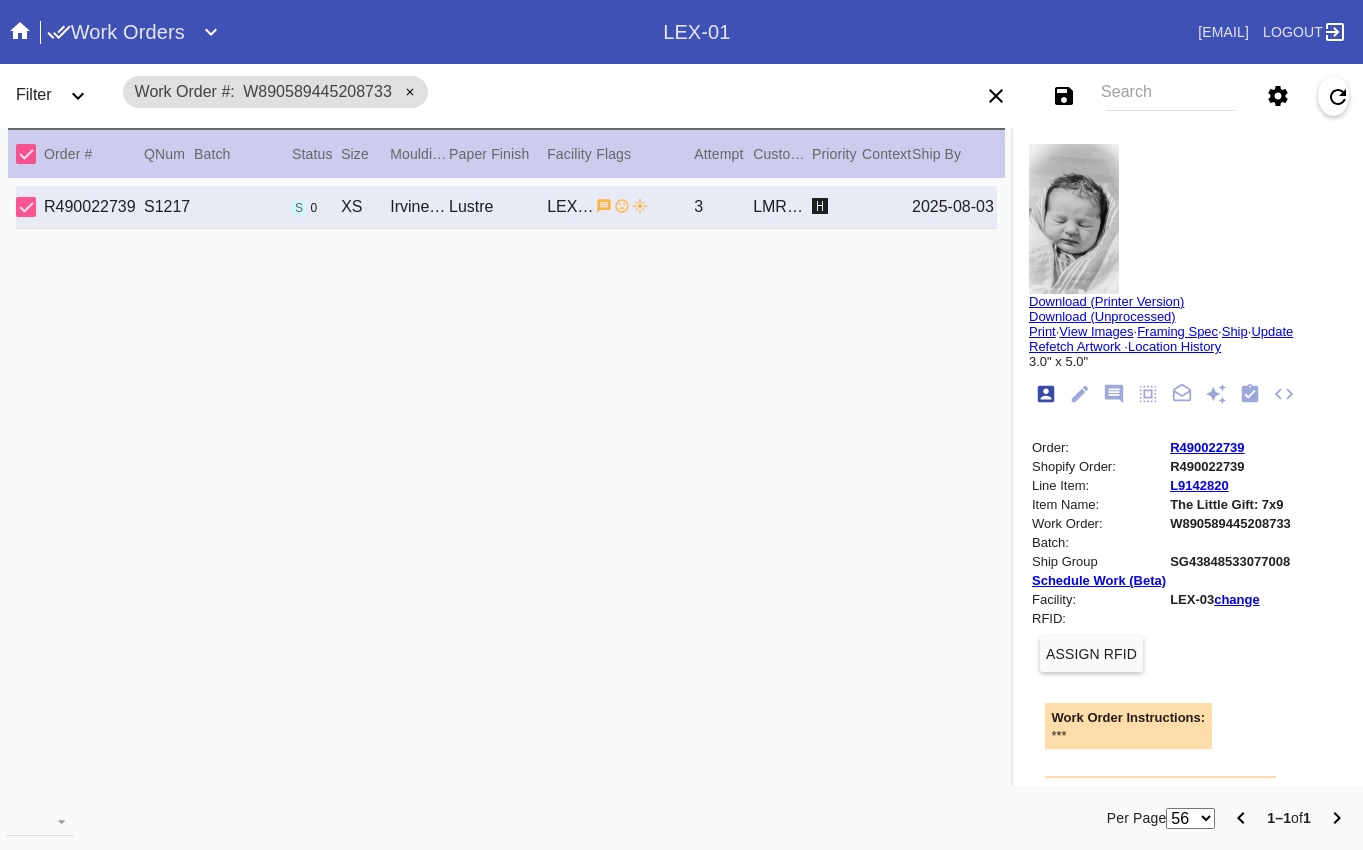 type on "[FIRSTNAME] [LASTNAME]" 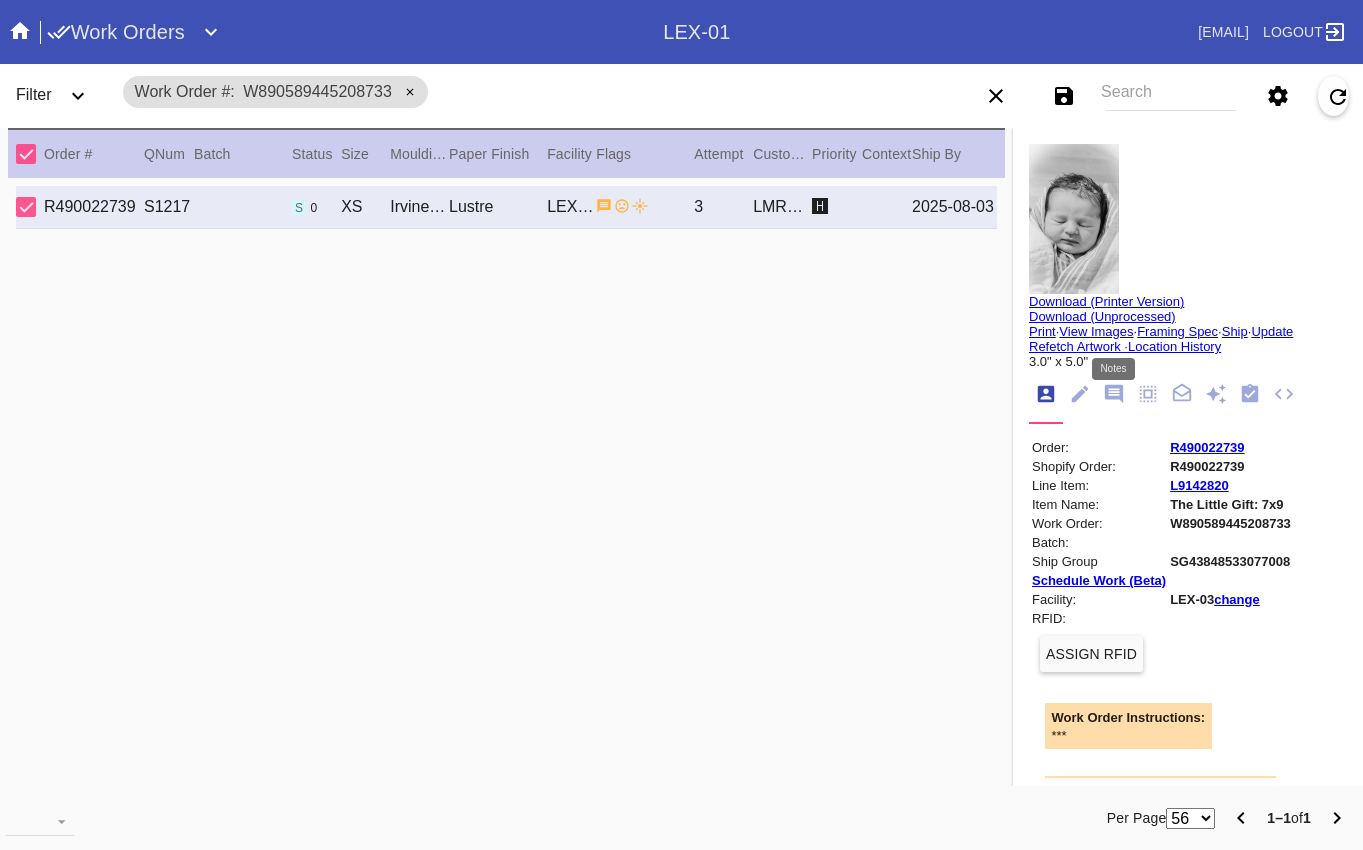 click 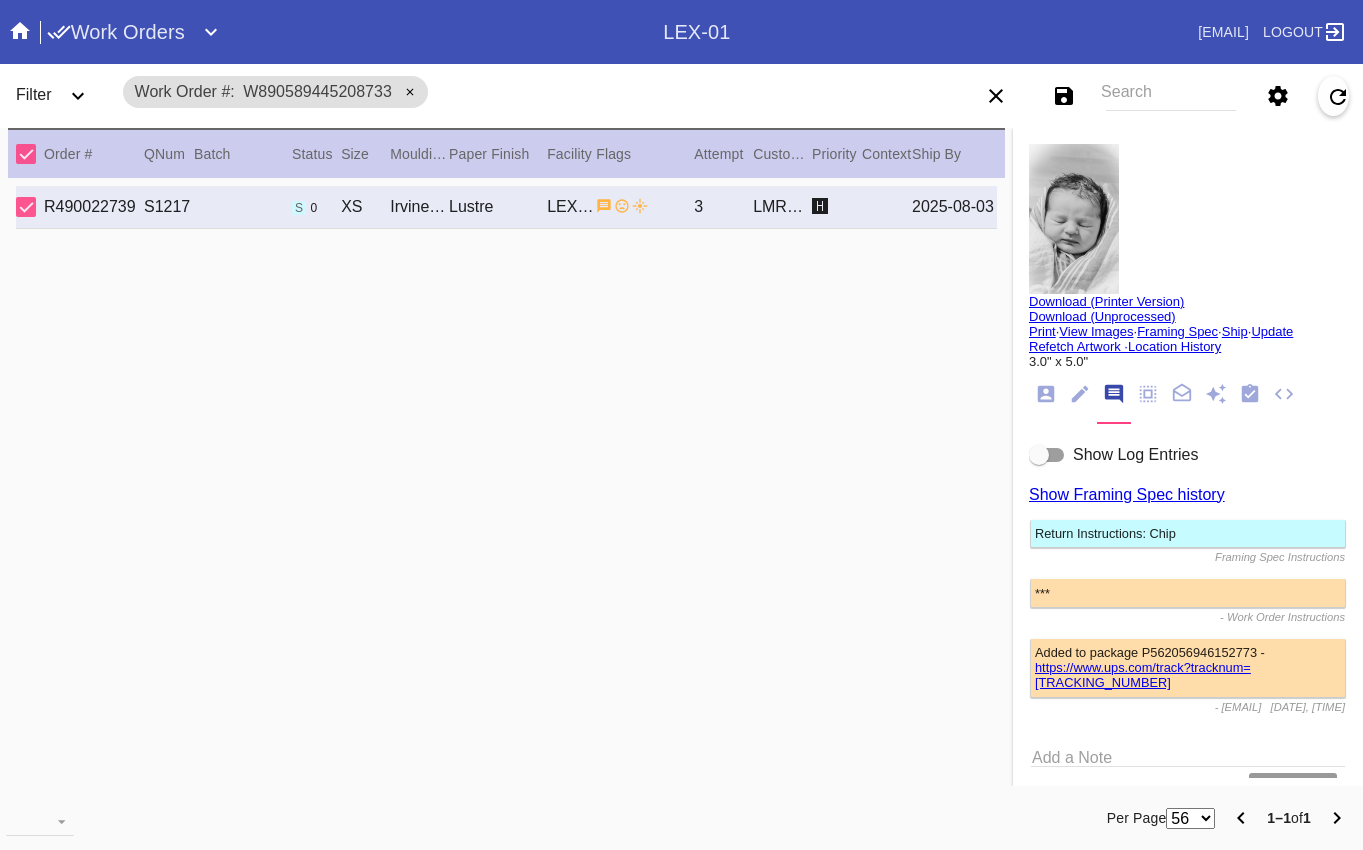 click at bounding box center (1047, 455) 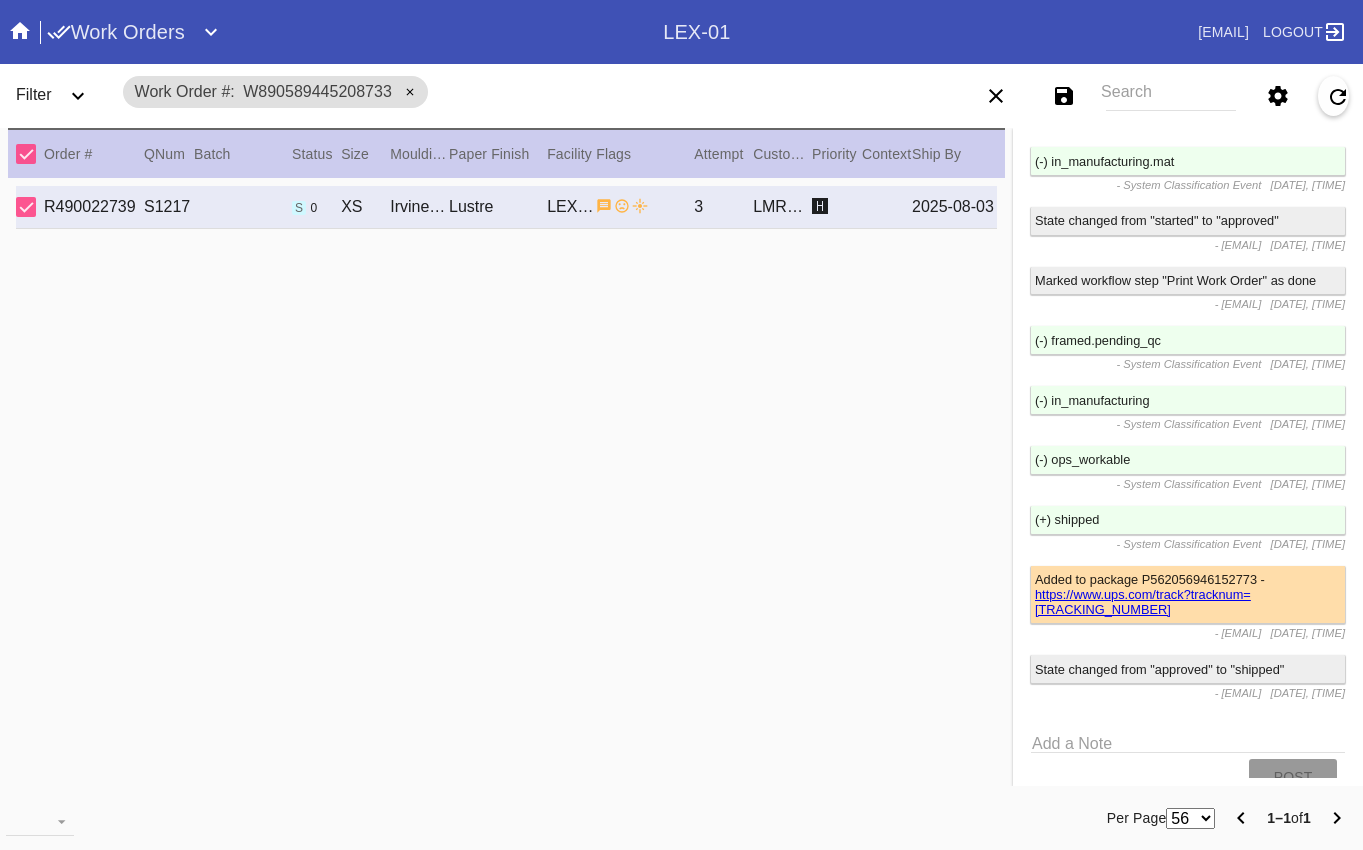 scroll, scrollTop: 3703, scrollLeft: 0, axis: vertical 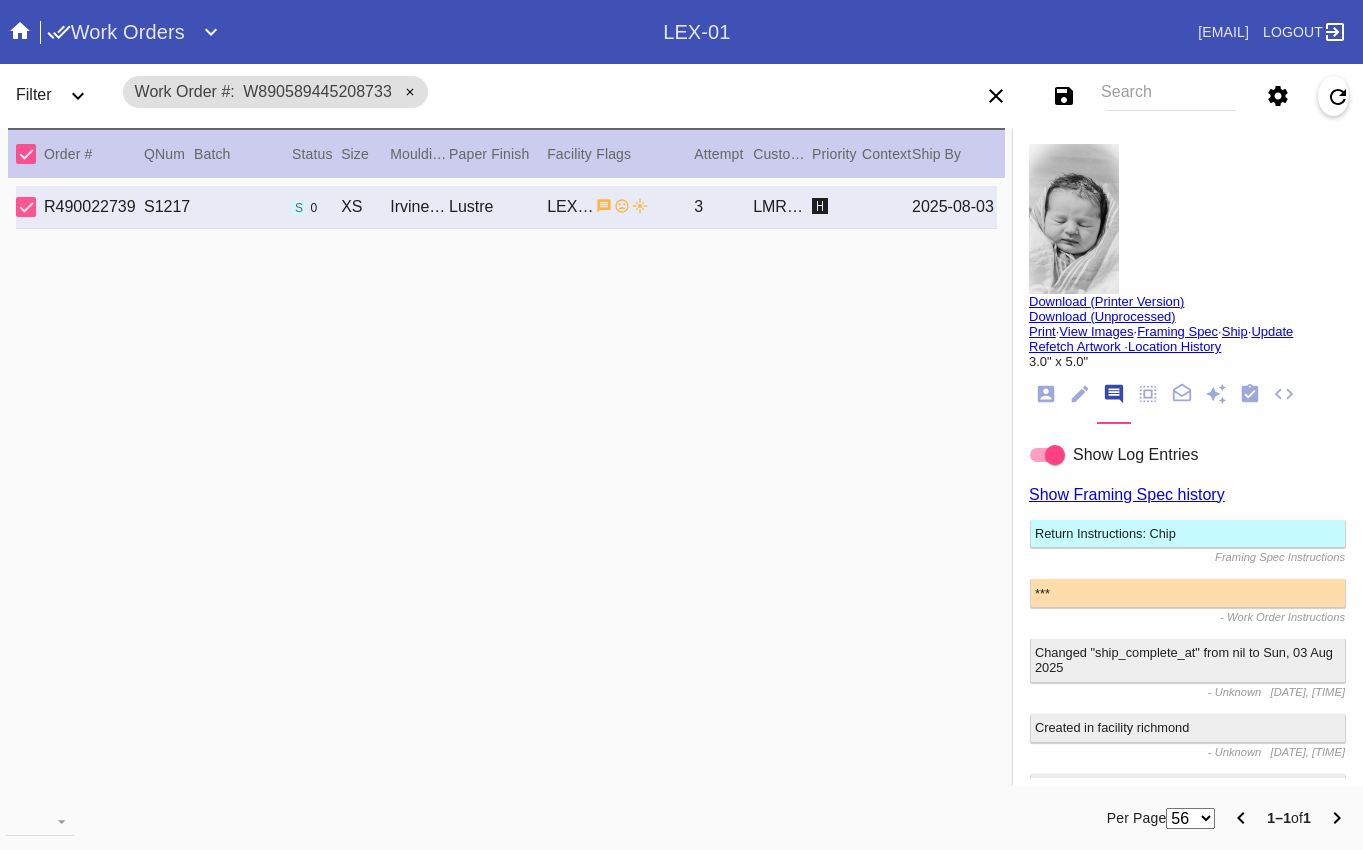 click 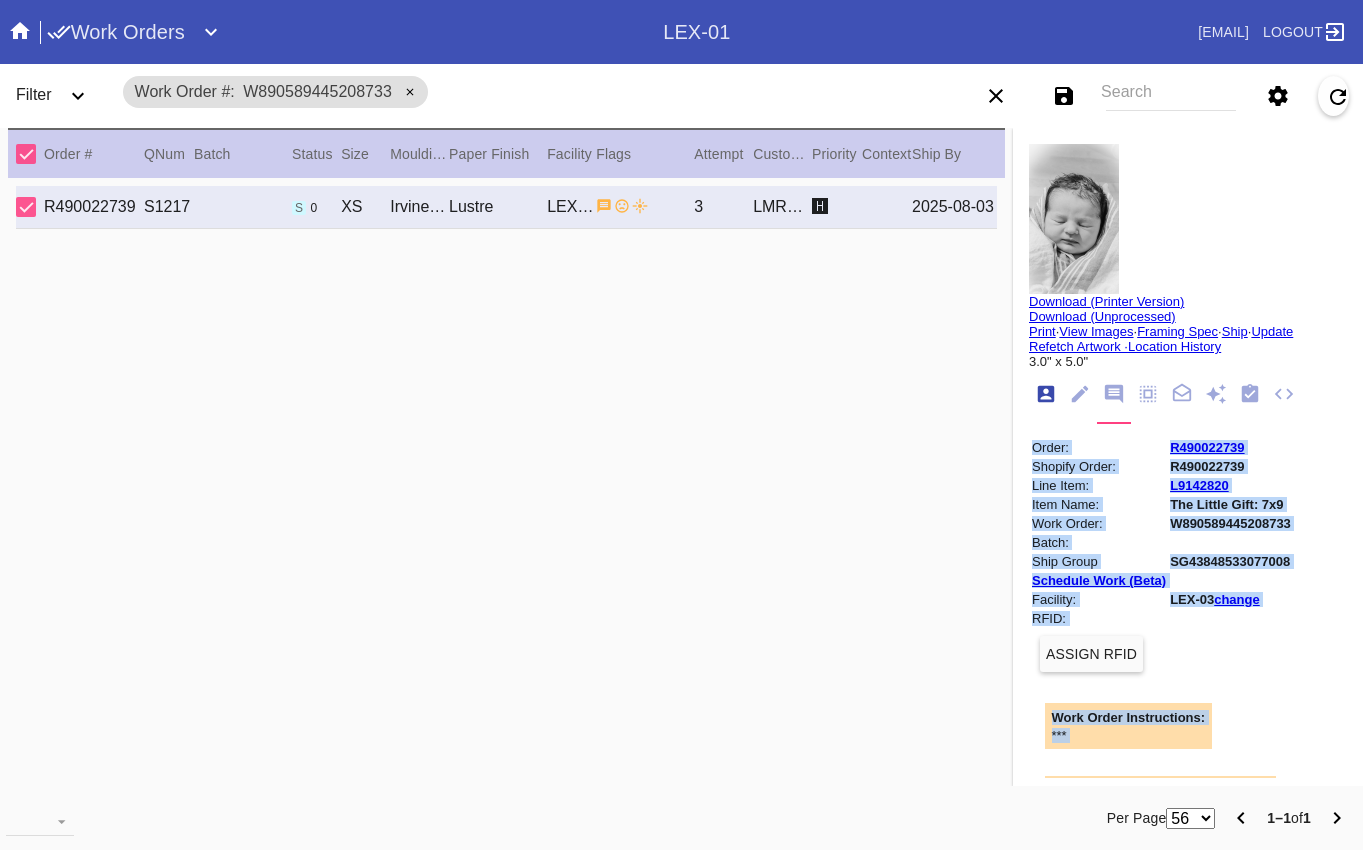scroll, scrollTop: 24, scrollLeft: 0, axis: vertical 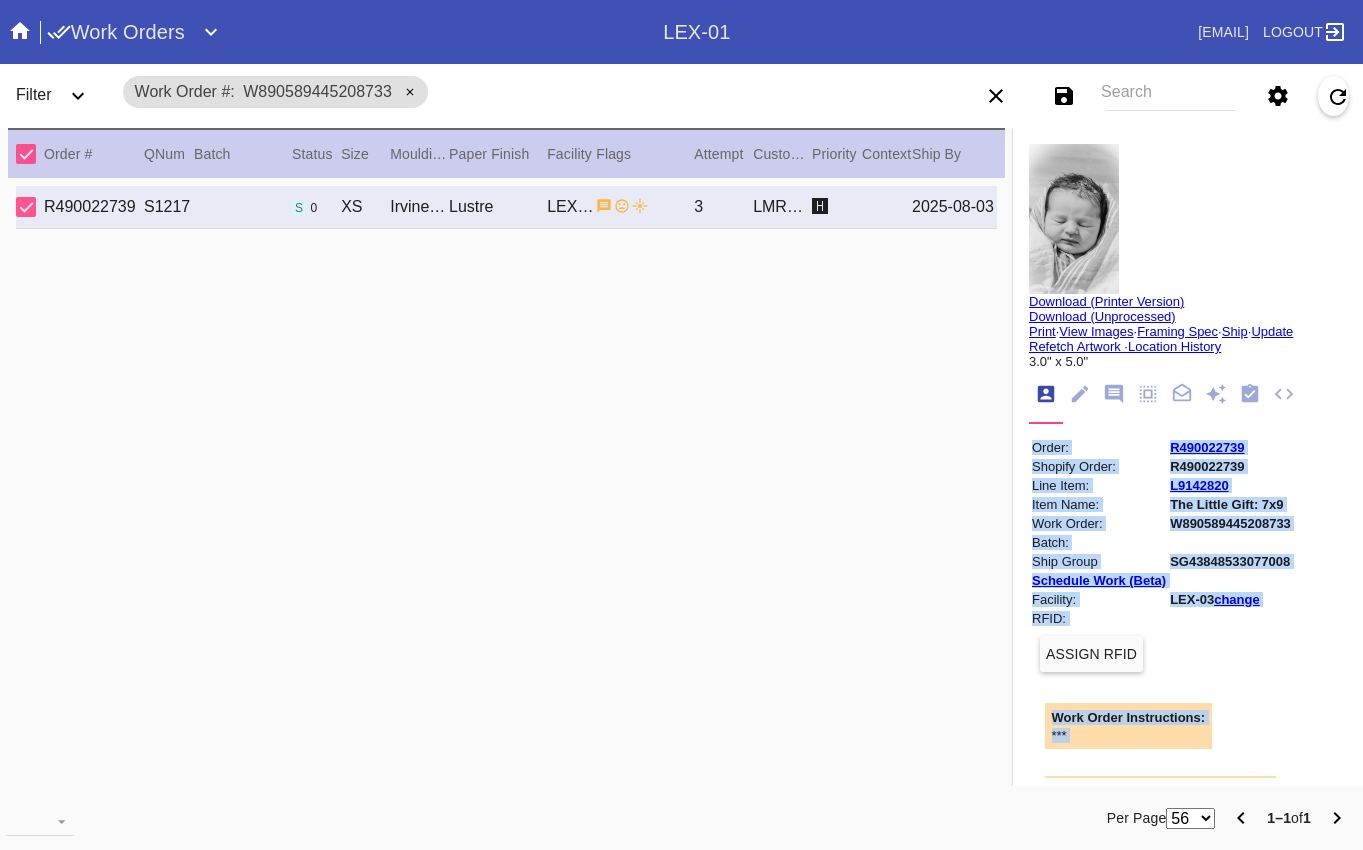 click at bounding box center [1230, 542] 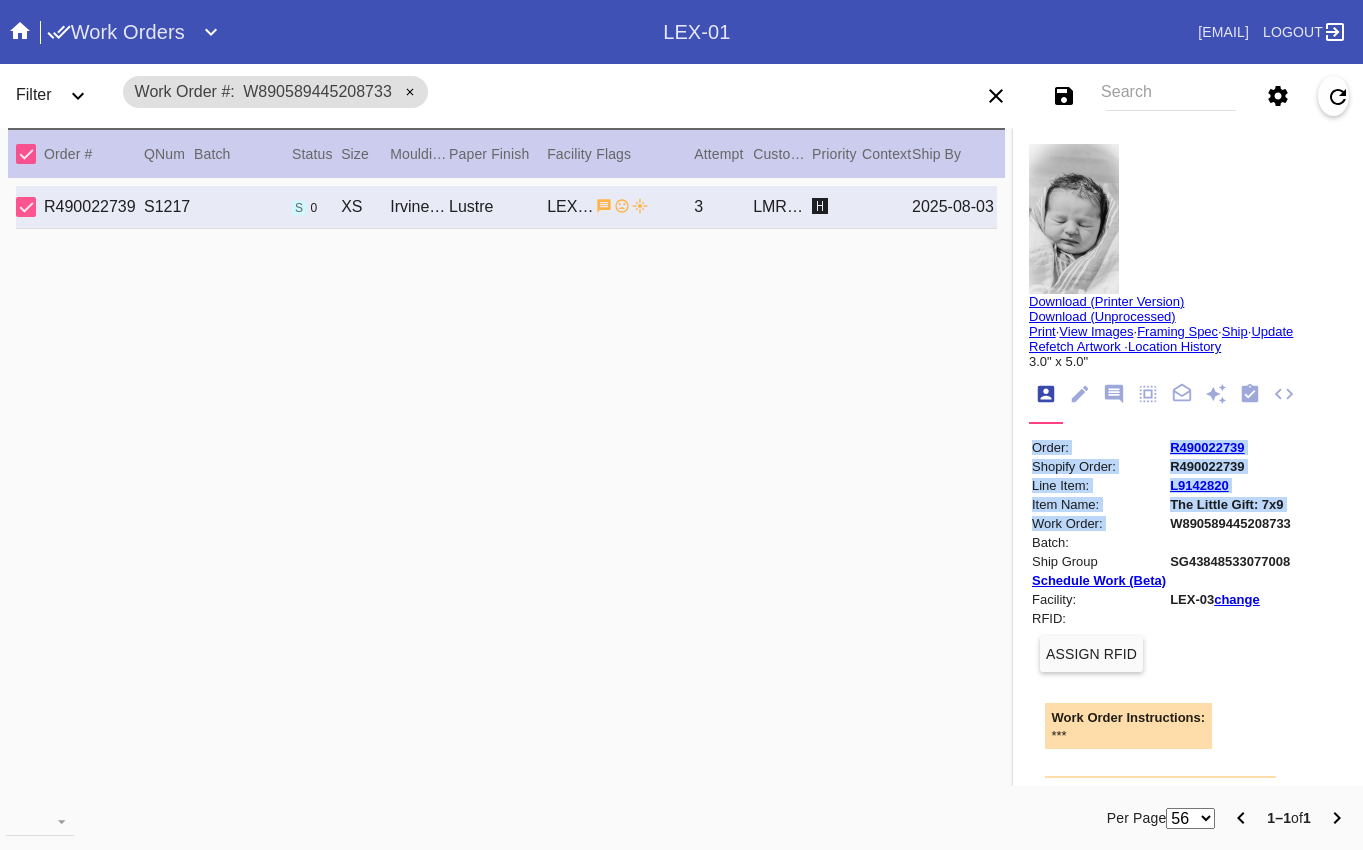 drag, startPoint x: 1304, startPoint y: 531, endPoint x: 1169, endPoint y: 528, distance: 135.03333 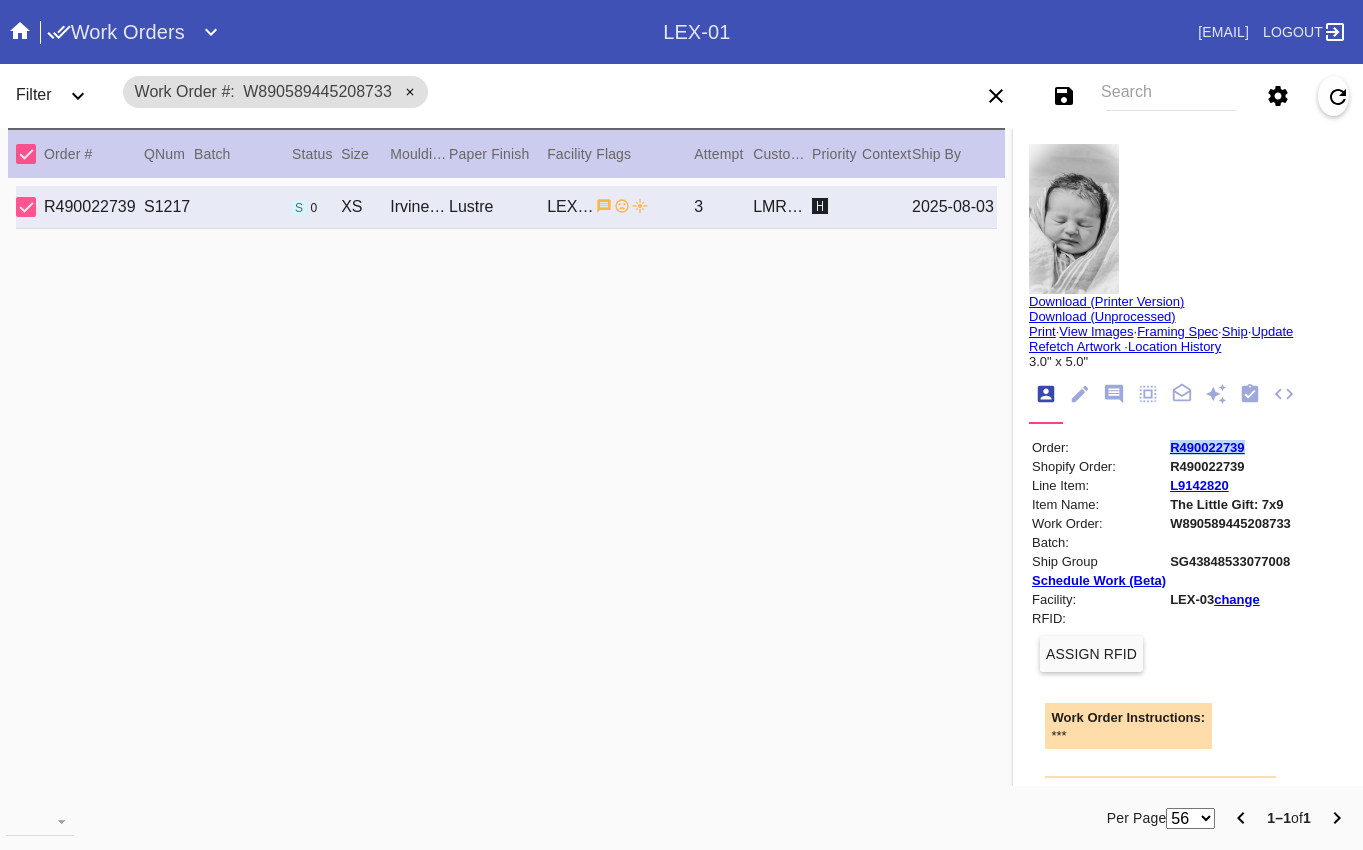 copy on "R490022739" 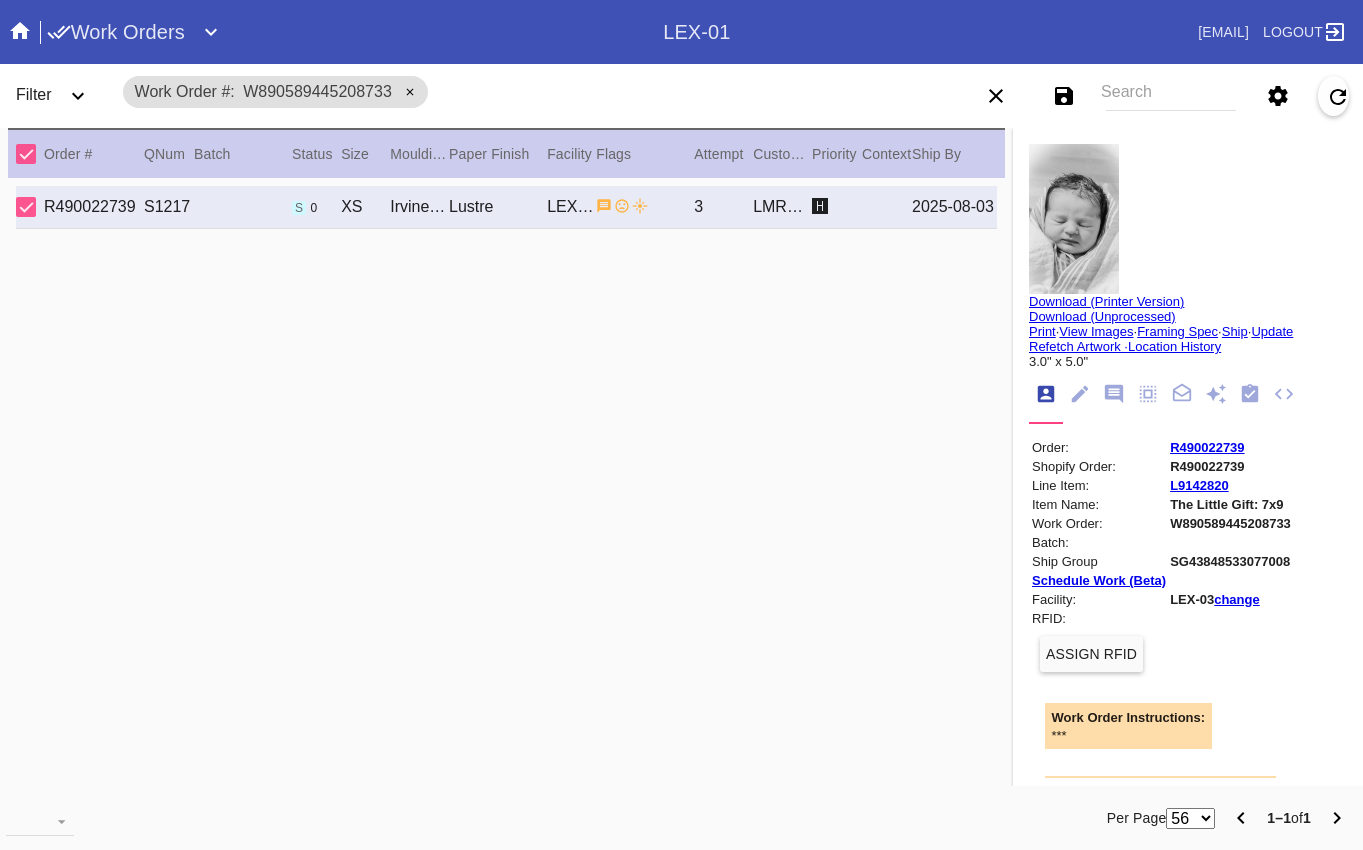 click 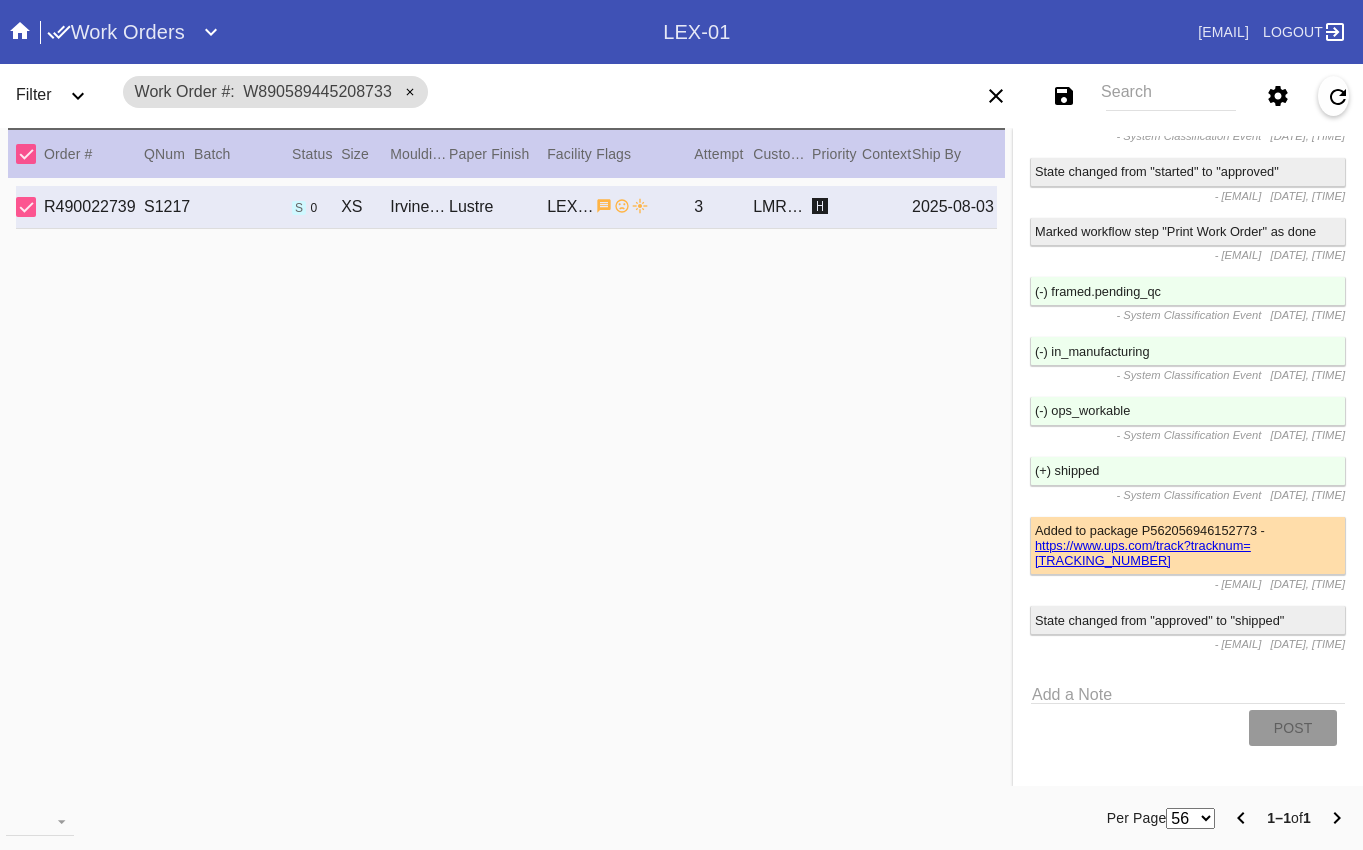 scroll, scrollTop: 3703, scrollLeft: 0, axis: vertical 